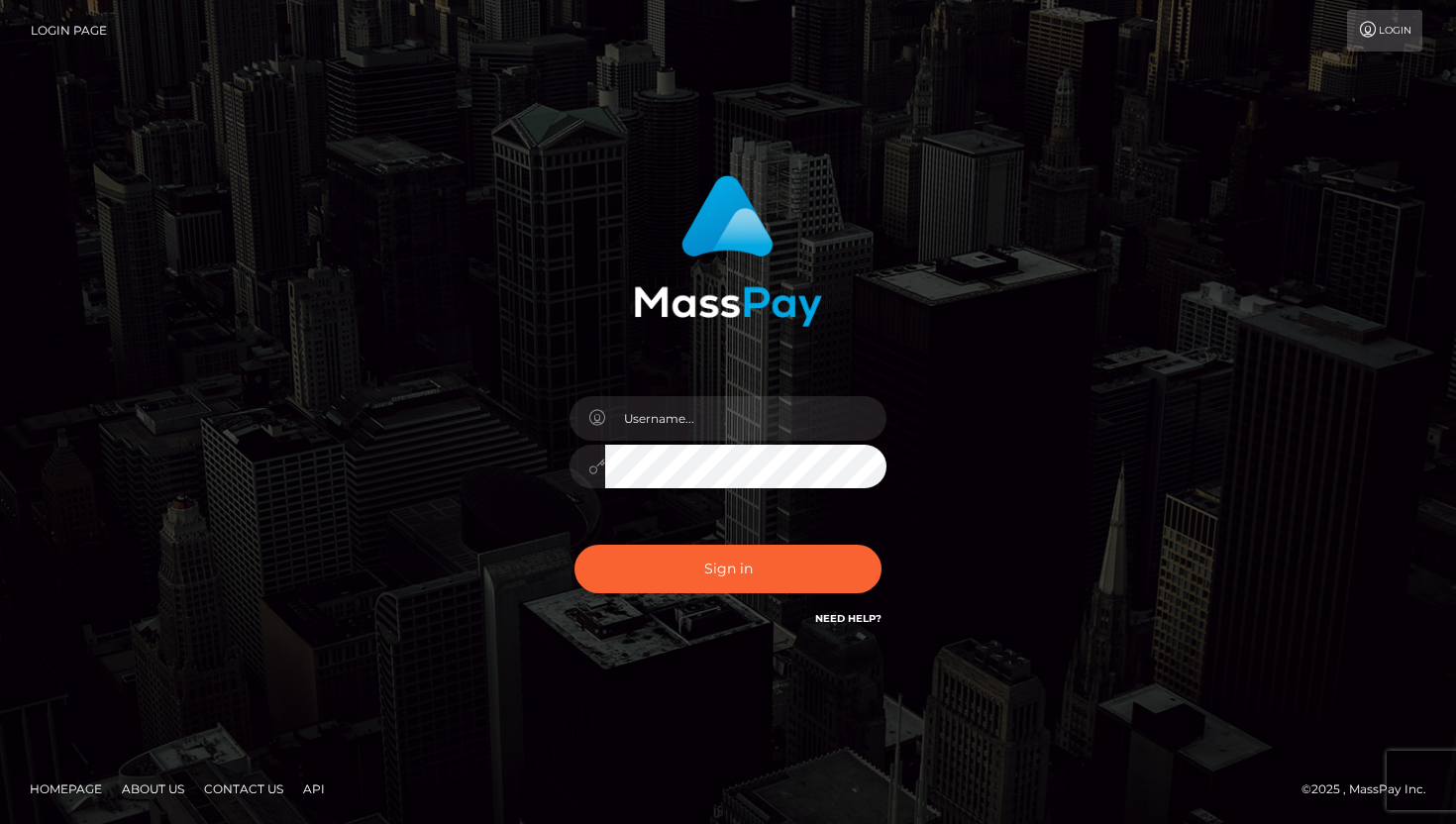 scroll, scrollTop: 0, scrollLeft: 0, axis: both 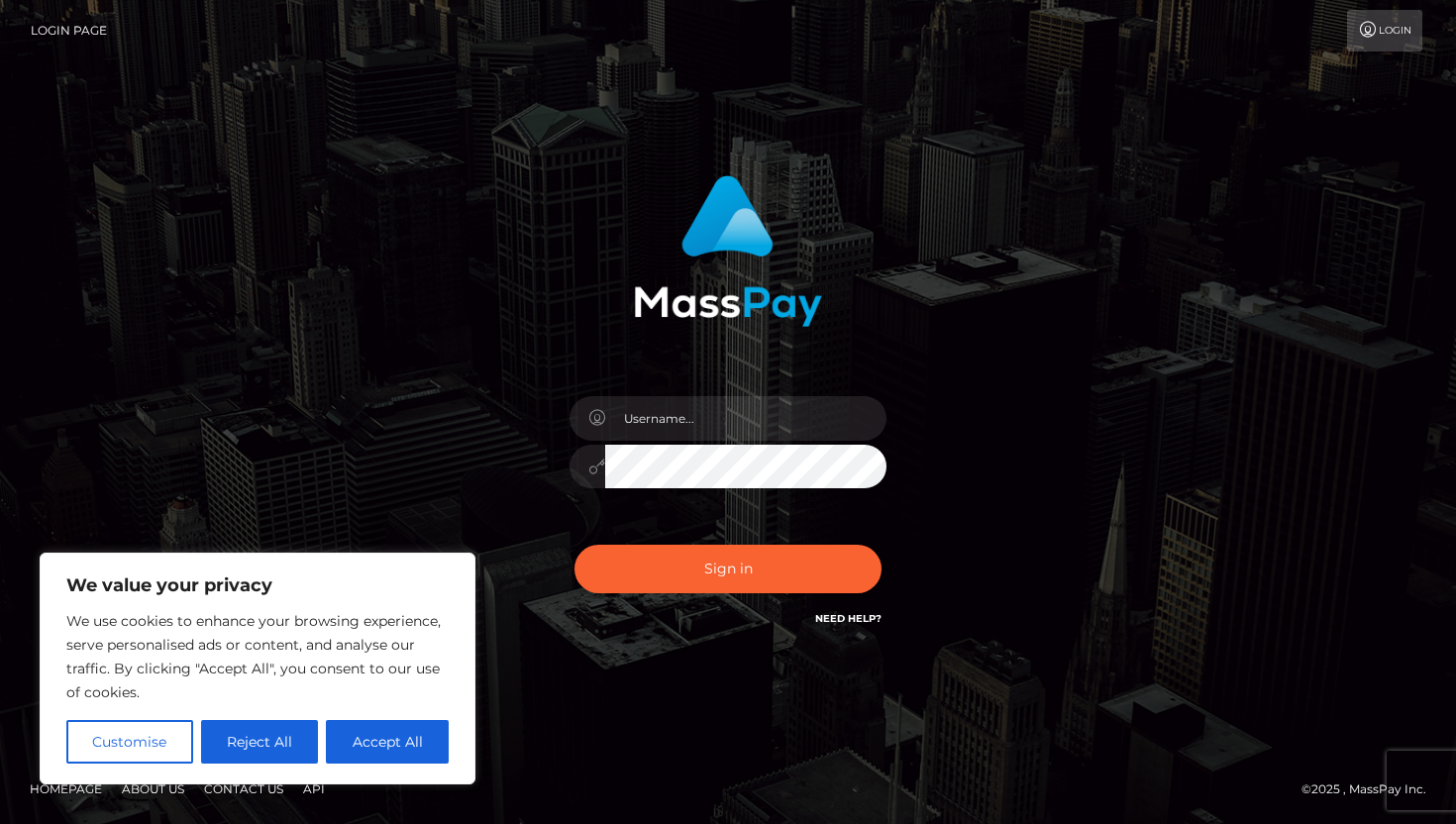 click at bounding box center [728, 457] 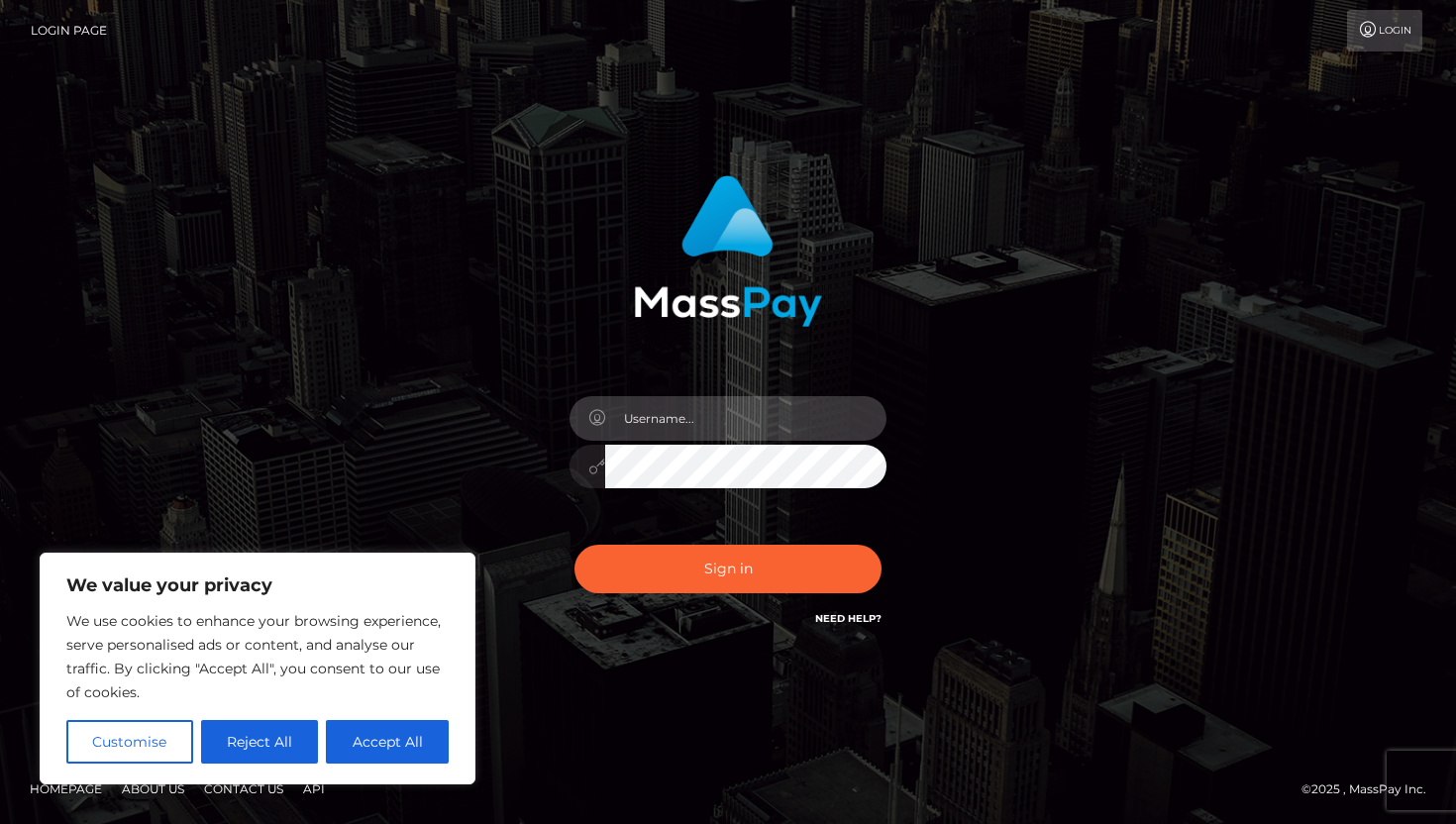 click at bounding box center [746, 418] 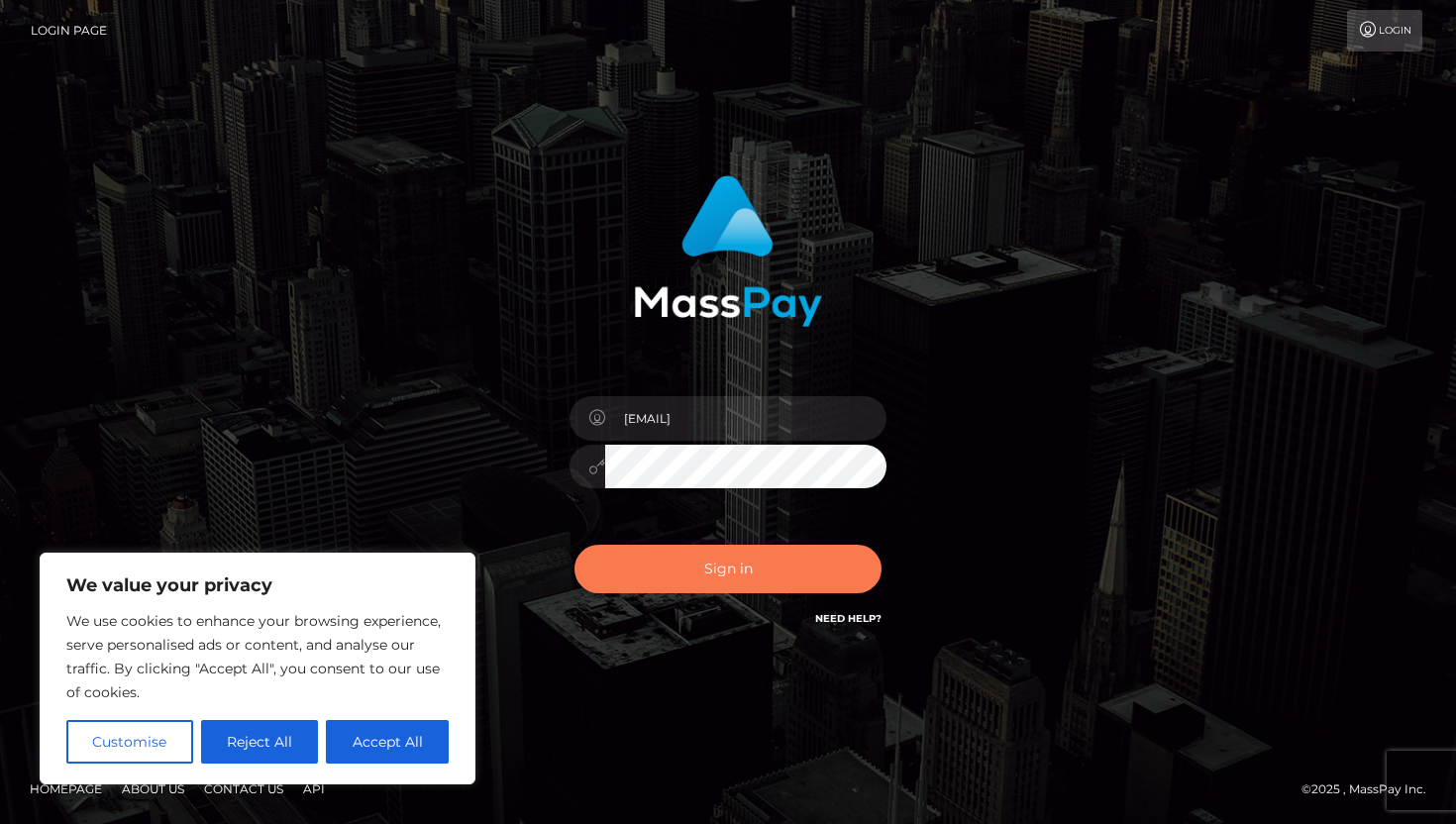 click on "Sign in" at bounding box center [728, 568] 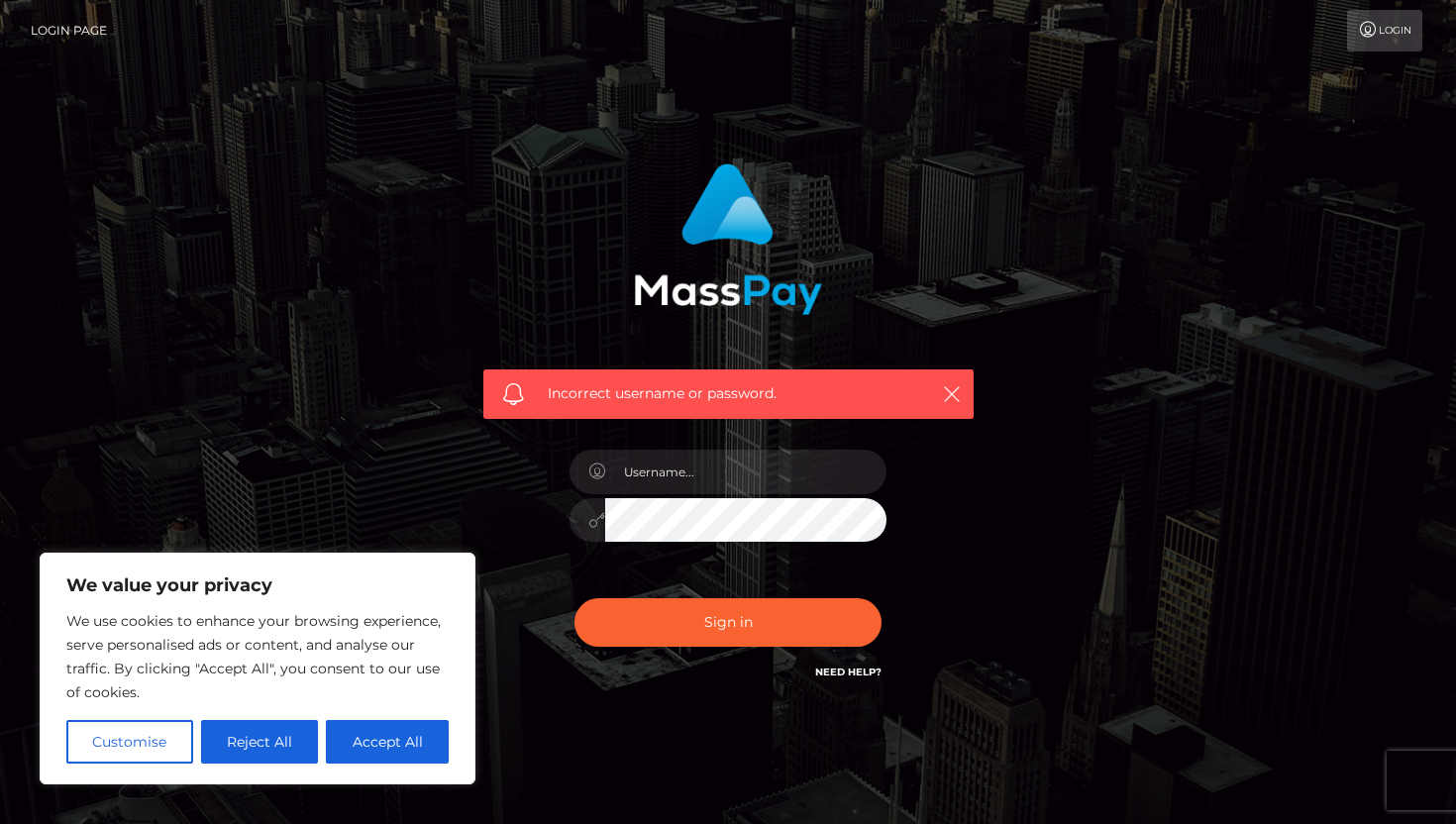scroll, scrollTop: 0, scrollLeft: 0, axis: both 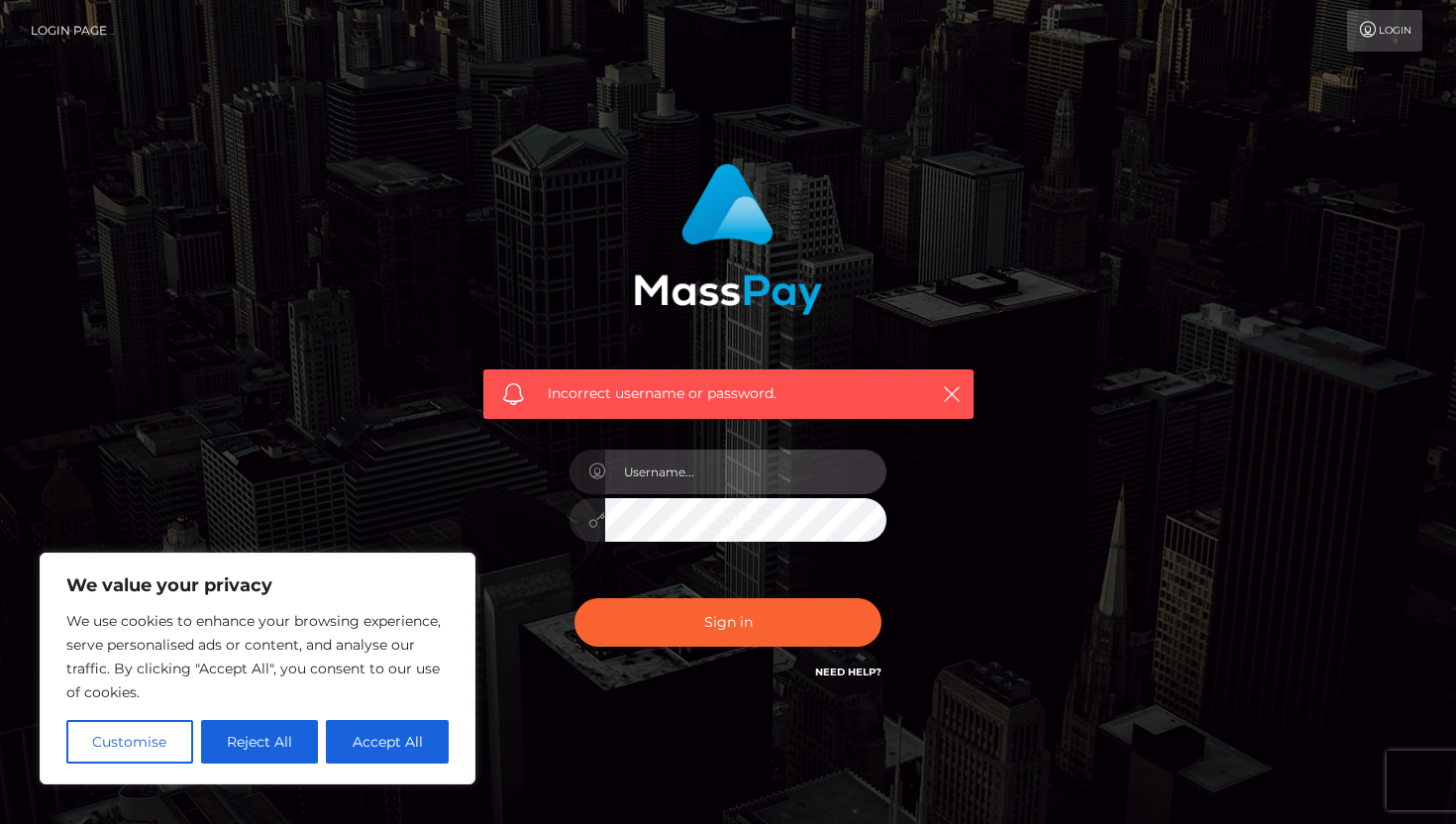 click at bounding box center (746, 471) 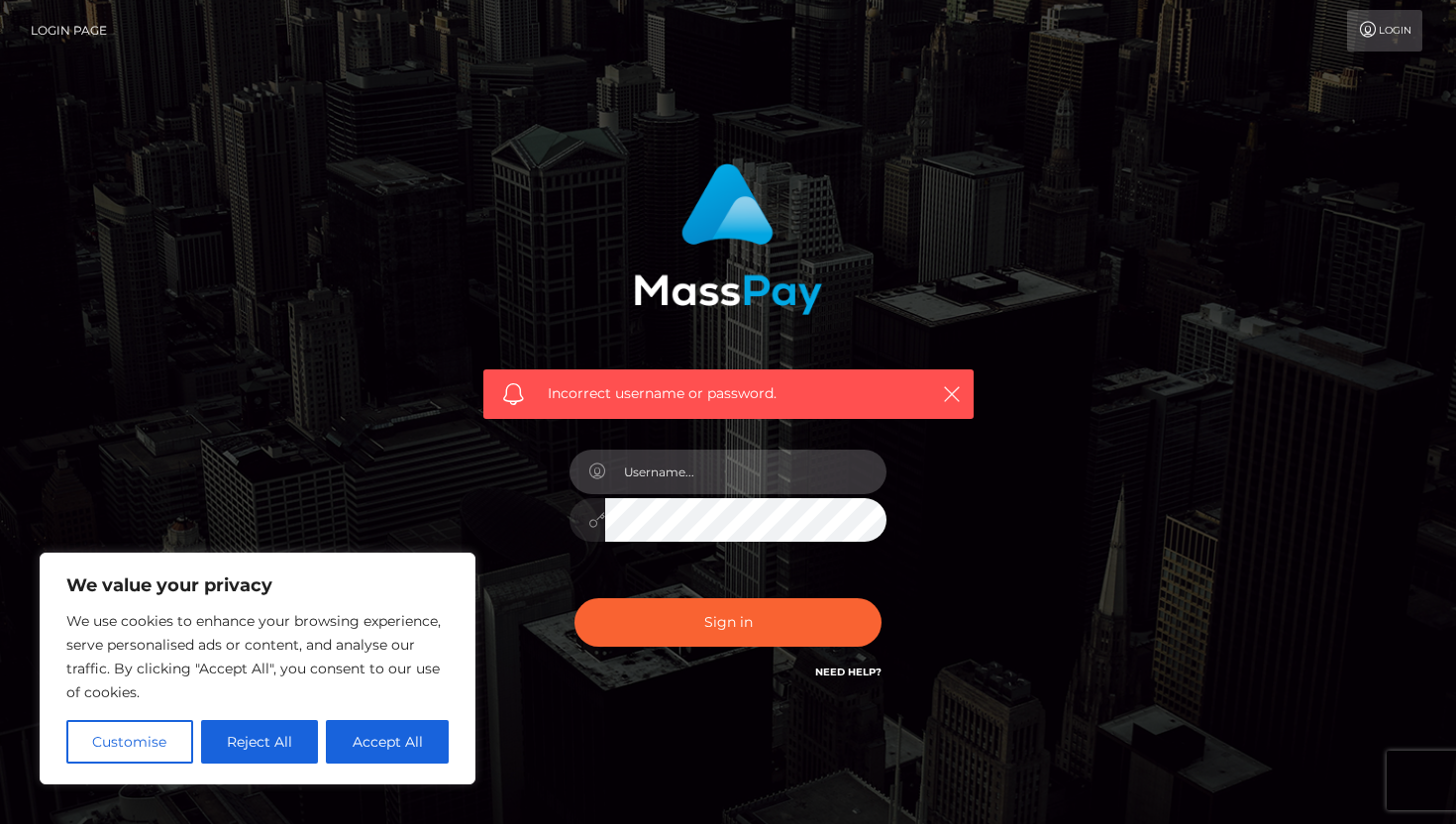 type on "[USERNAME]@example.com" 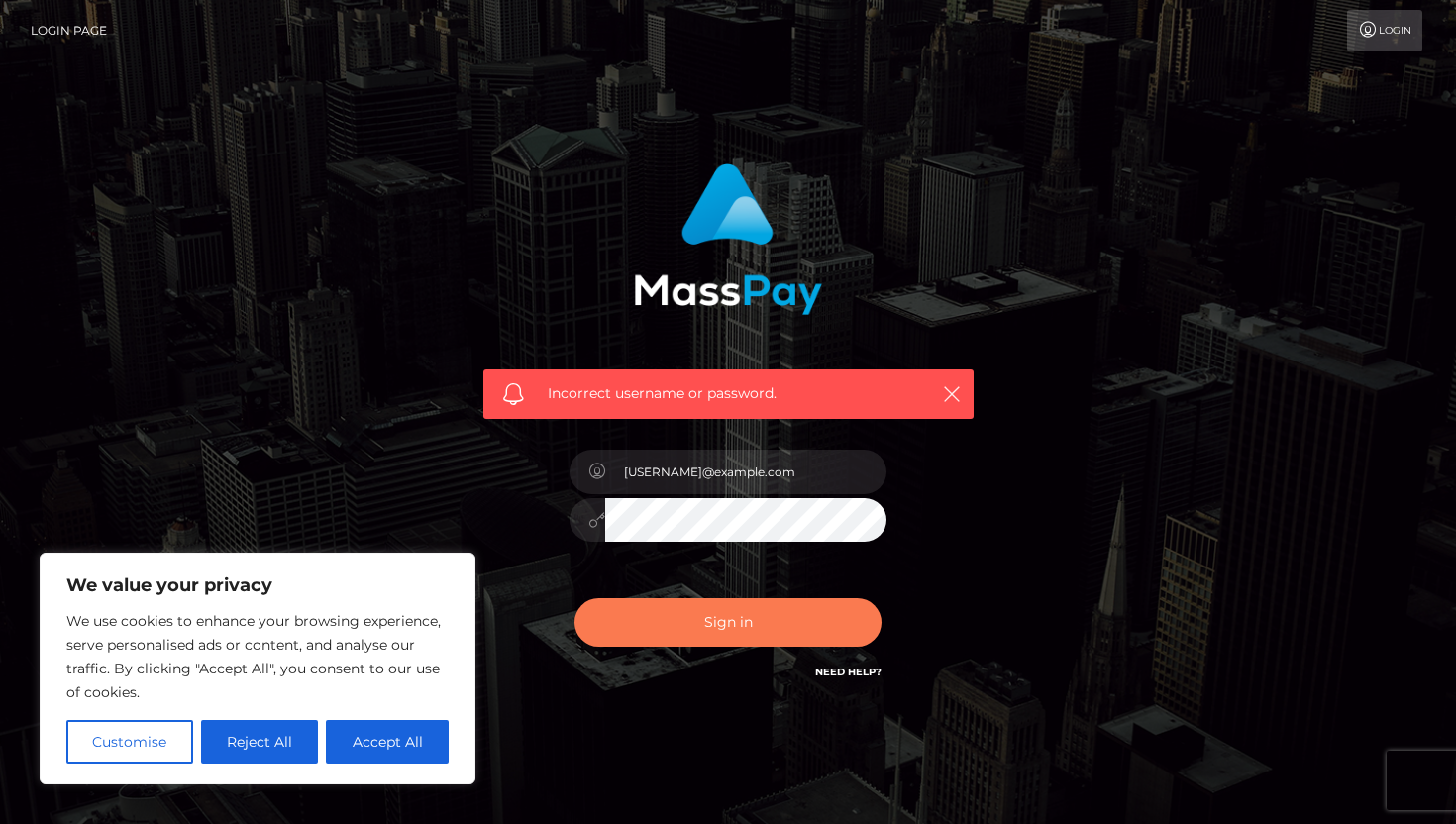 click on "Sign in" at bounding box center (728, 622) 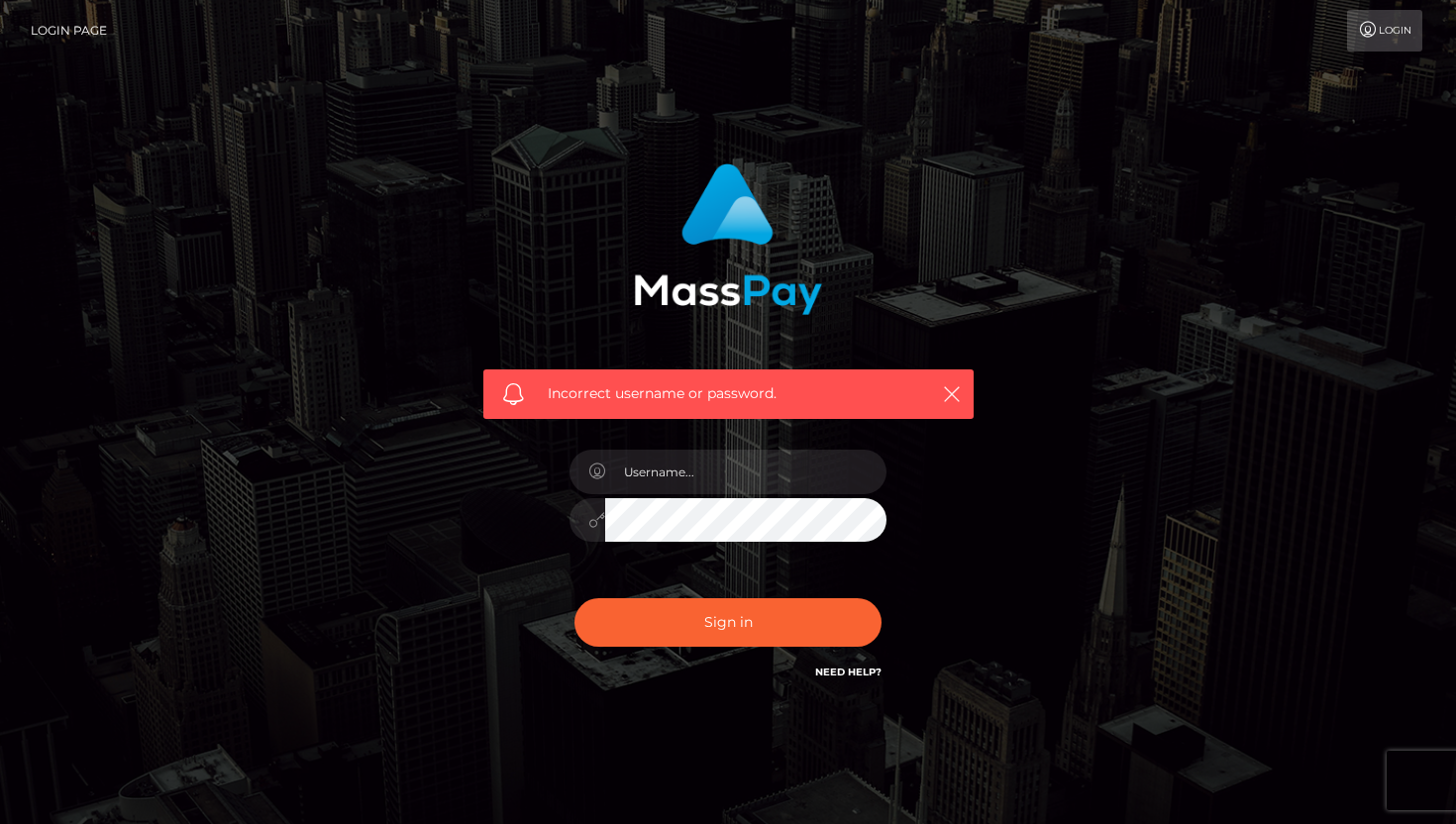 scroll, scrollTop: 0, scrollLeft: 0, axis: both 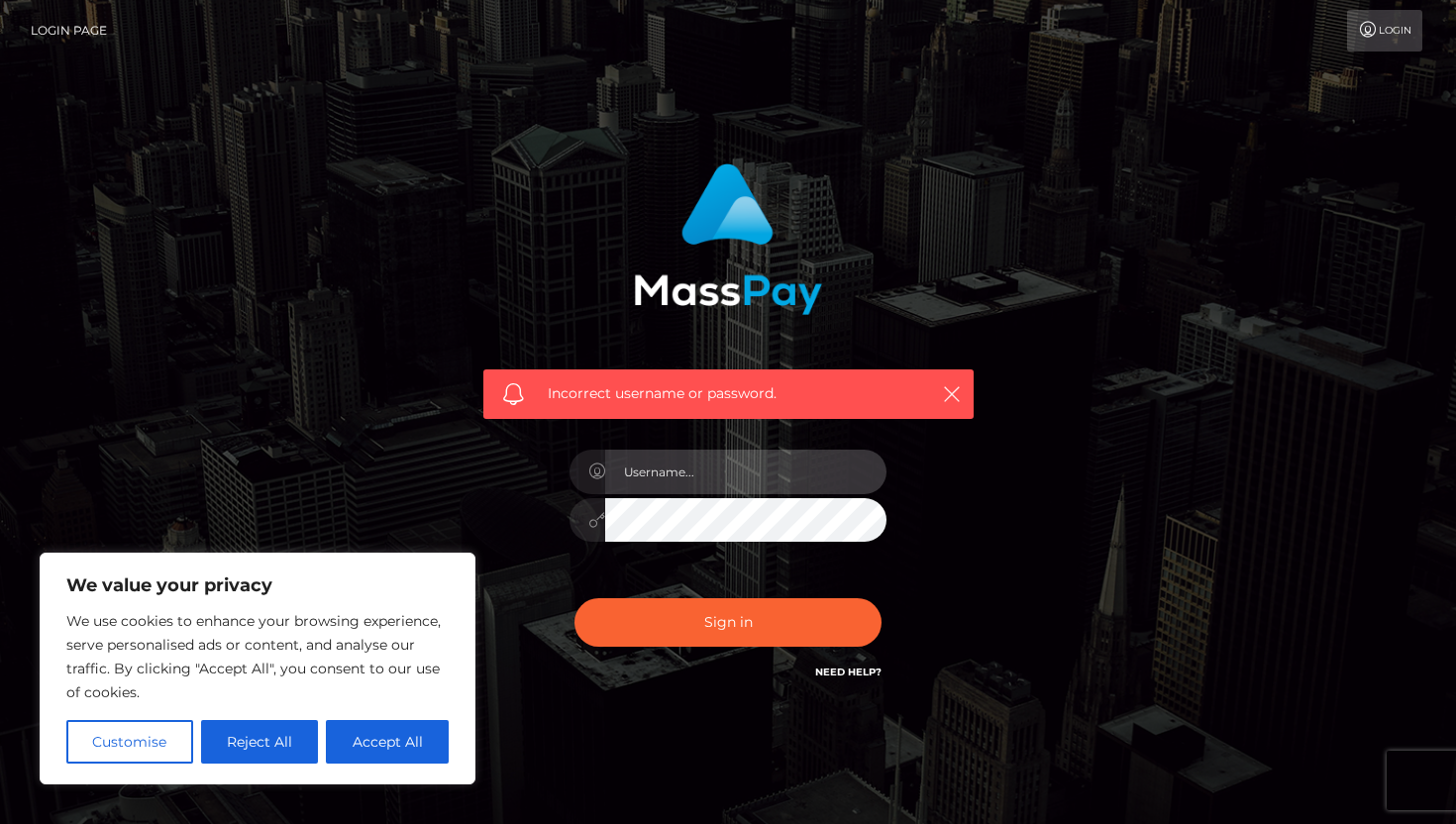 click at bounding box center [746, 471] 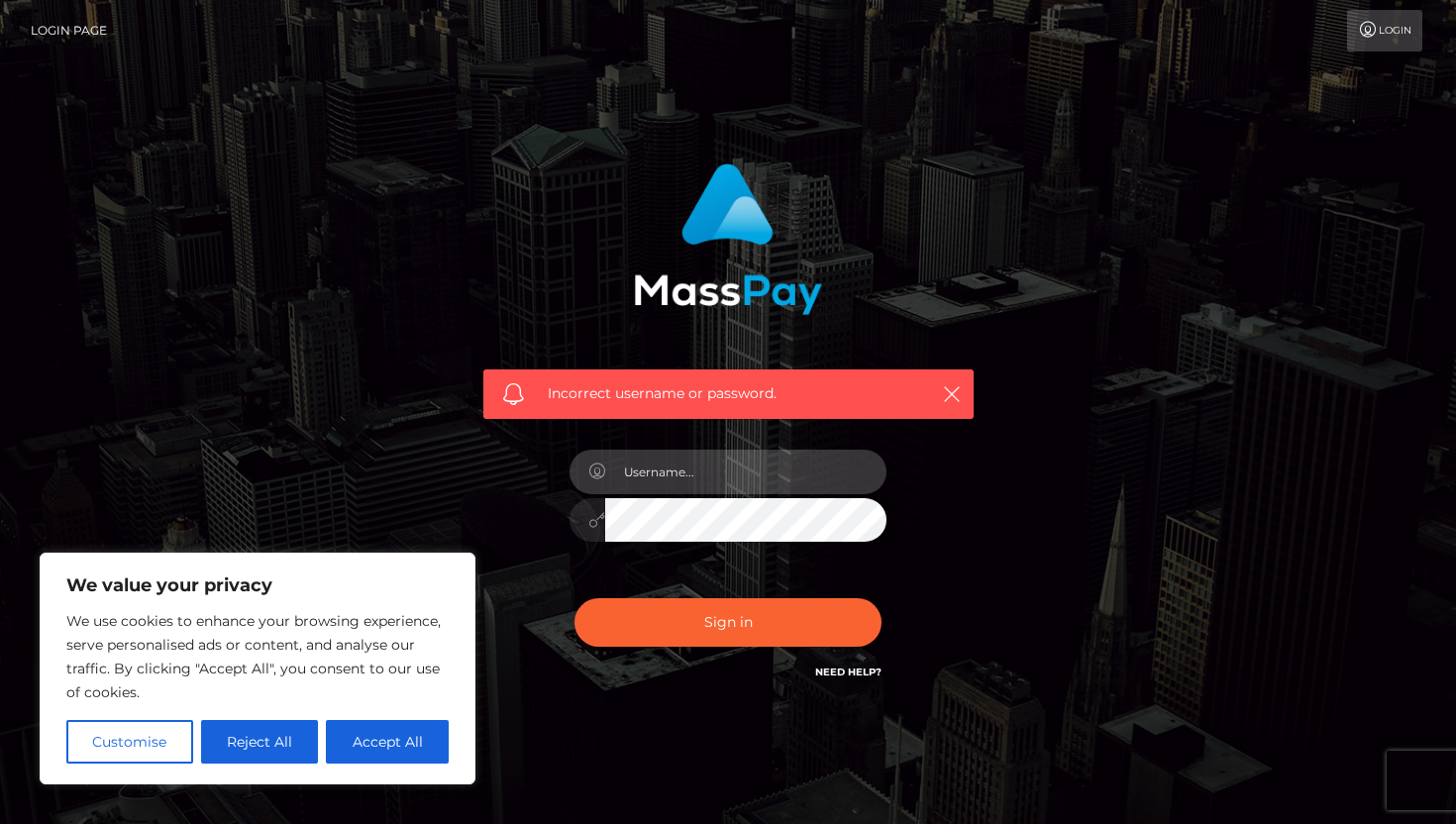 type on "[USERNAME]@example.com" 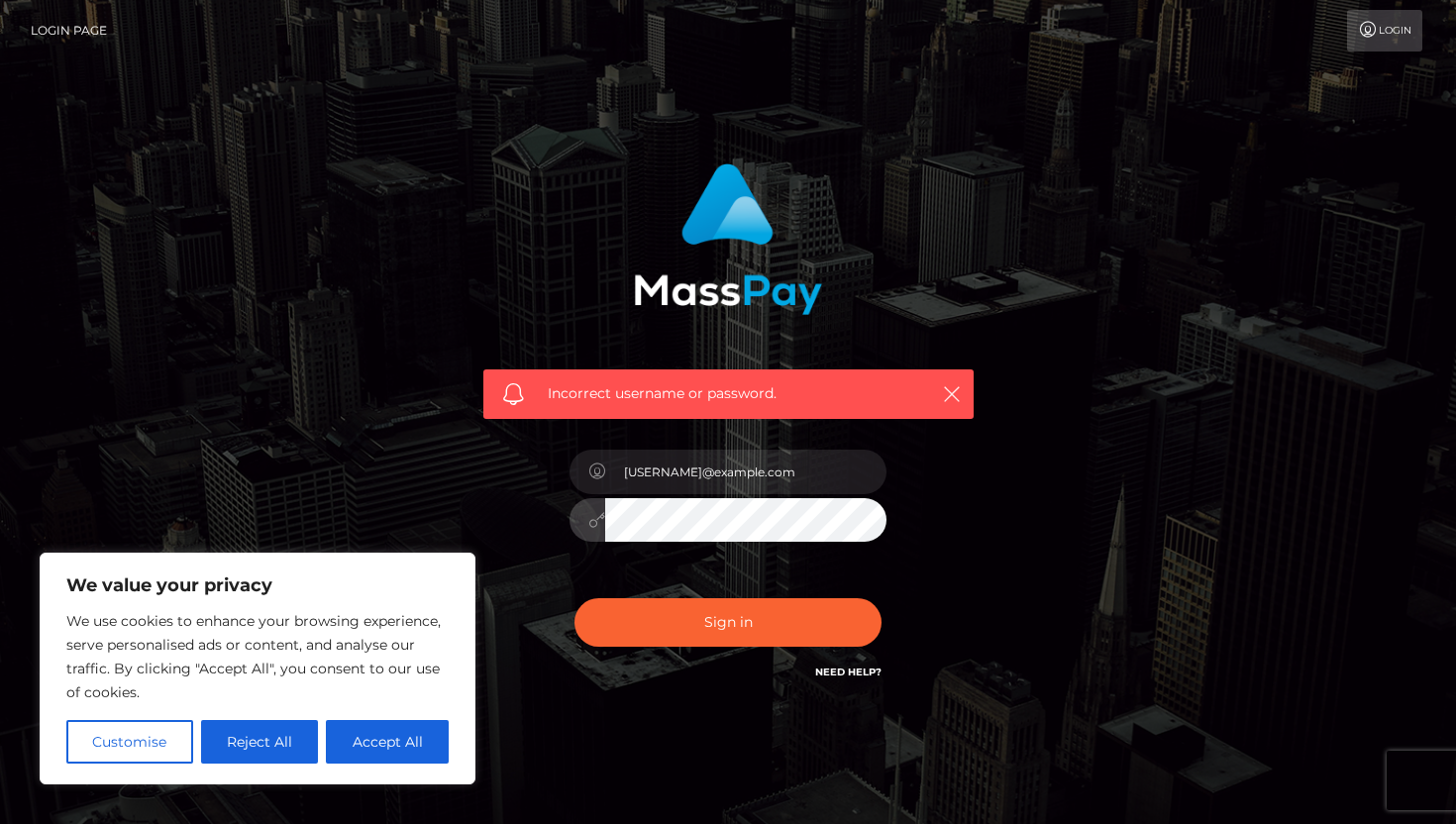 click at bounding box center [728, 517] 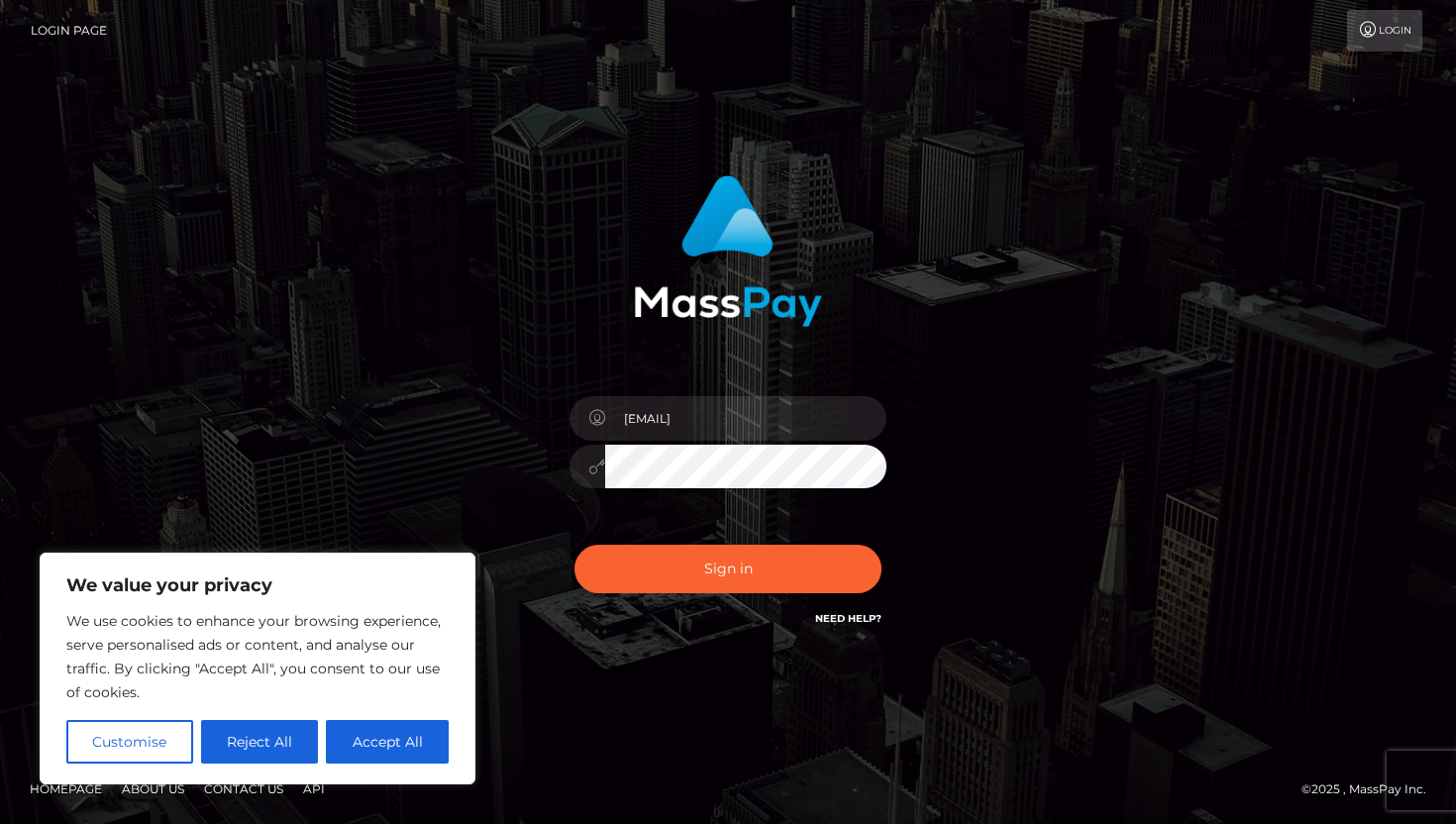 scroll, scrollTop: 0, scrollLeft: 0, axis: both 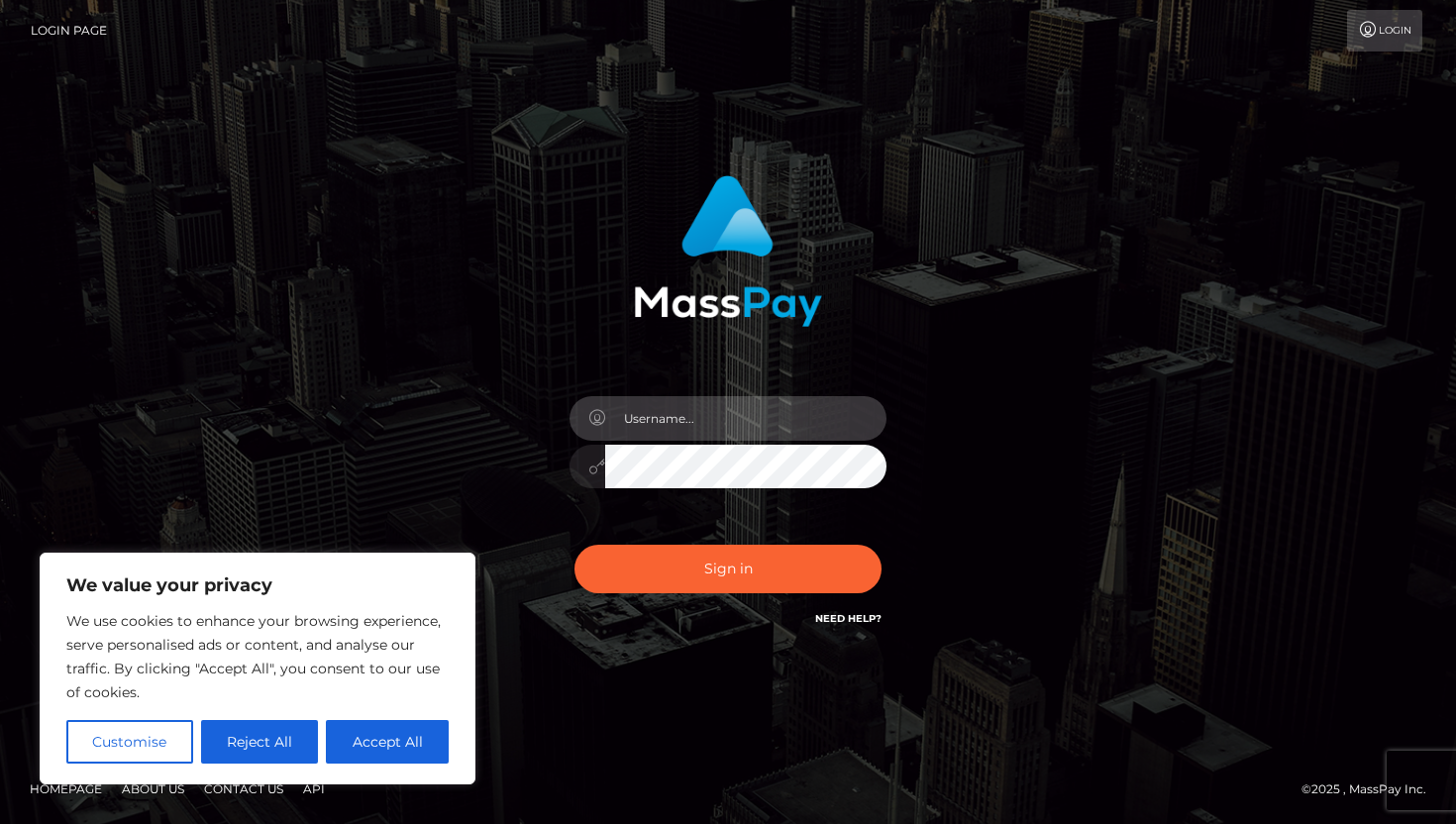 click at bounding box center [746, 418] 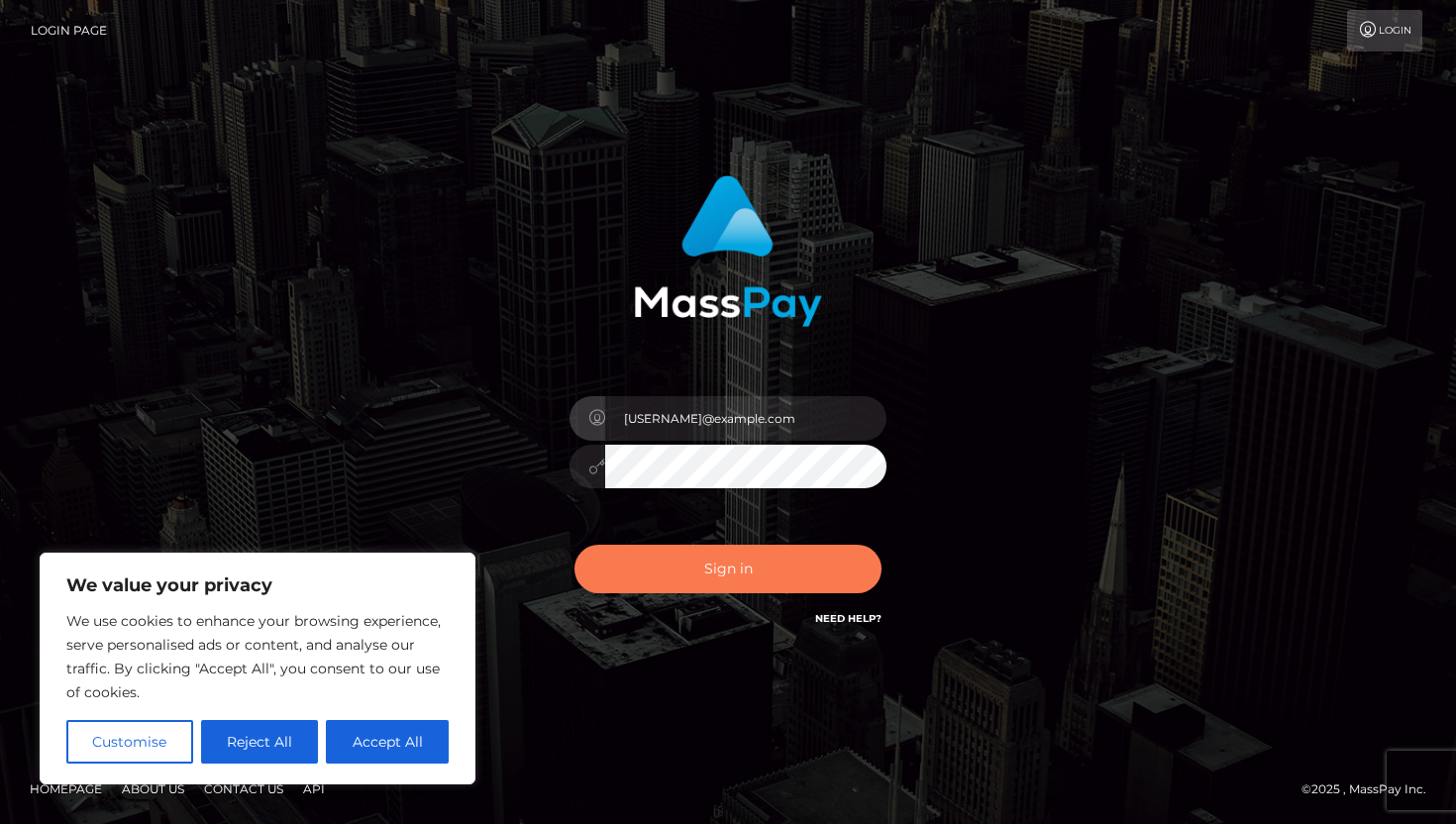 click on "Sign in" at bounding box center [728, 568] 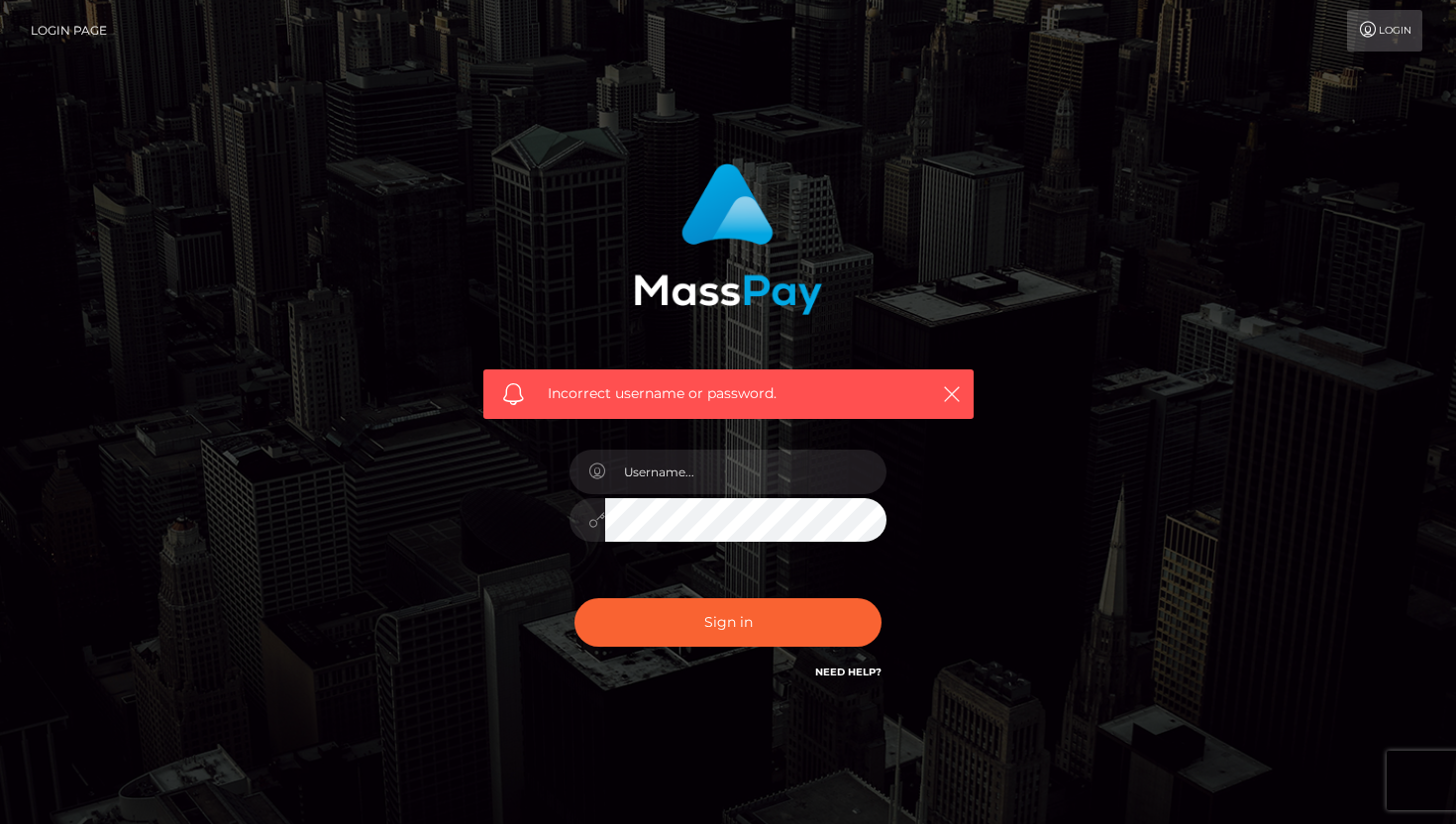 scroll, scrollTop: 0, scrollLeft: 0, axis: both 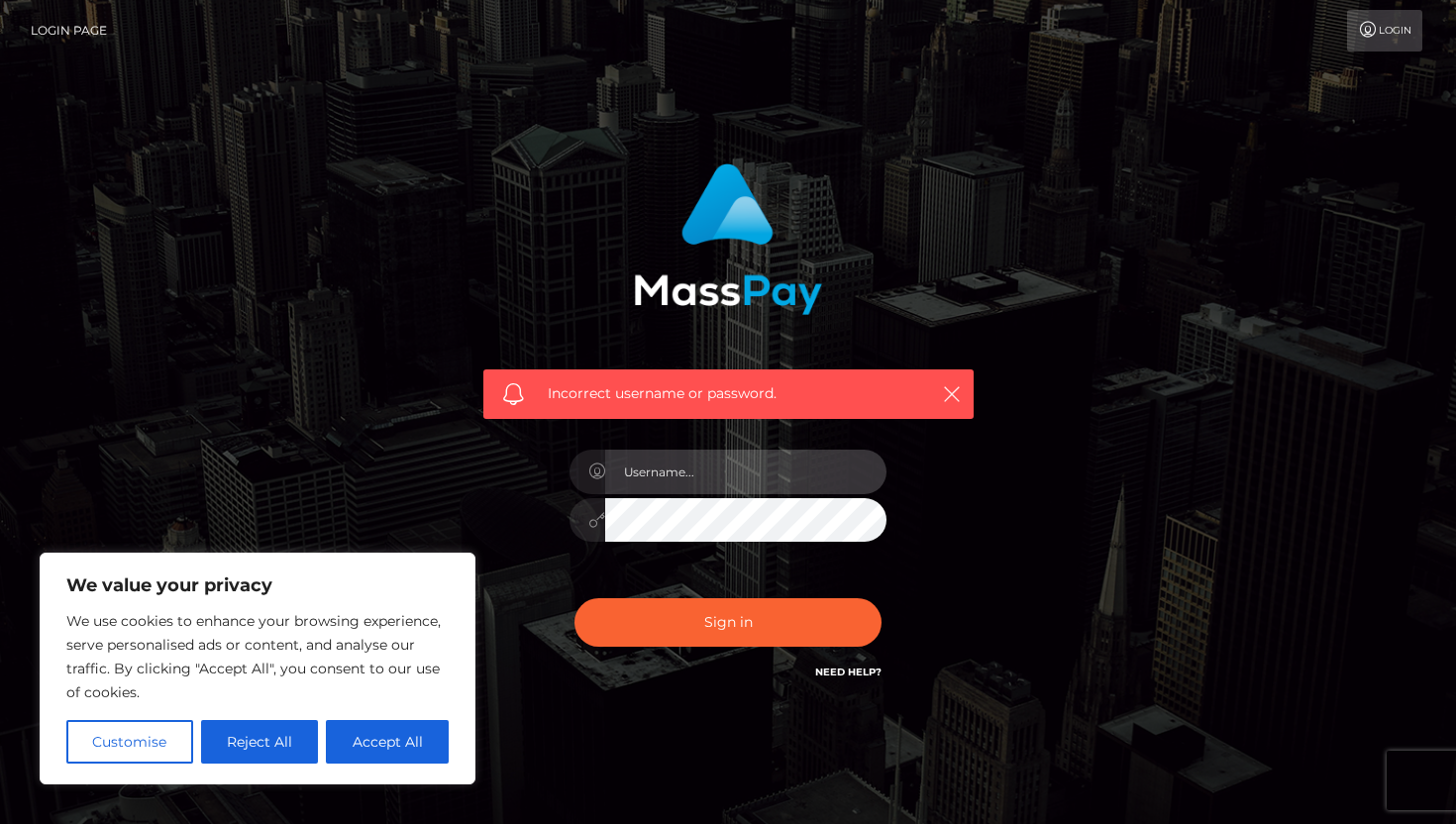 click at bounding box center (746, 471) 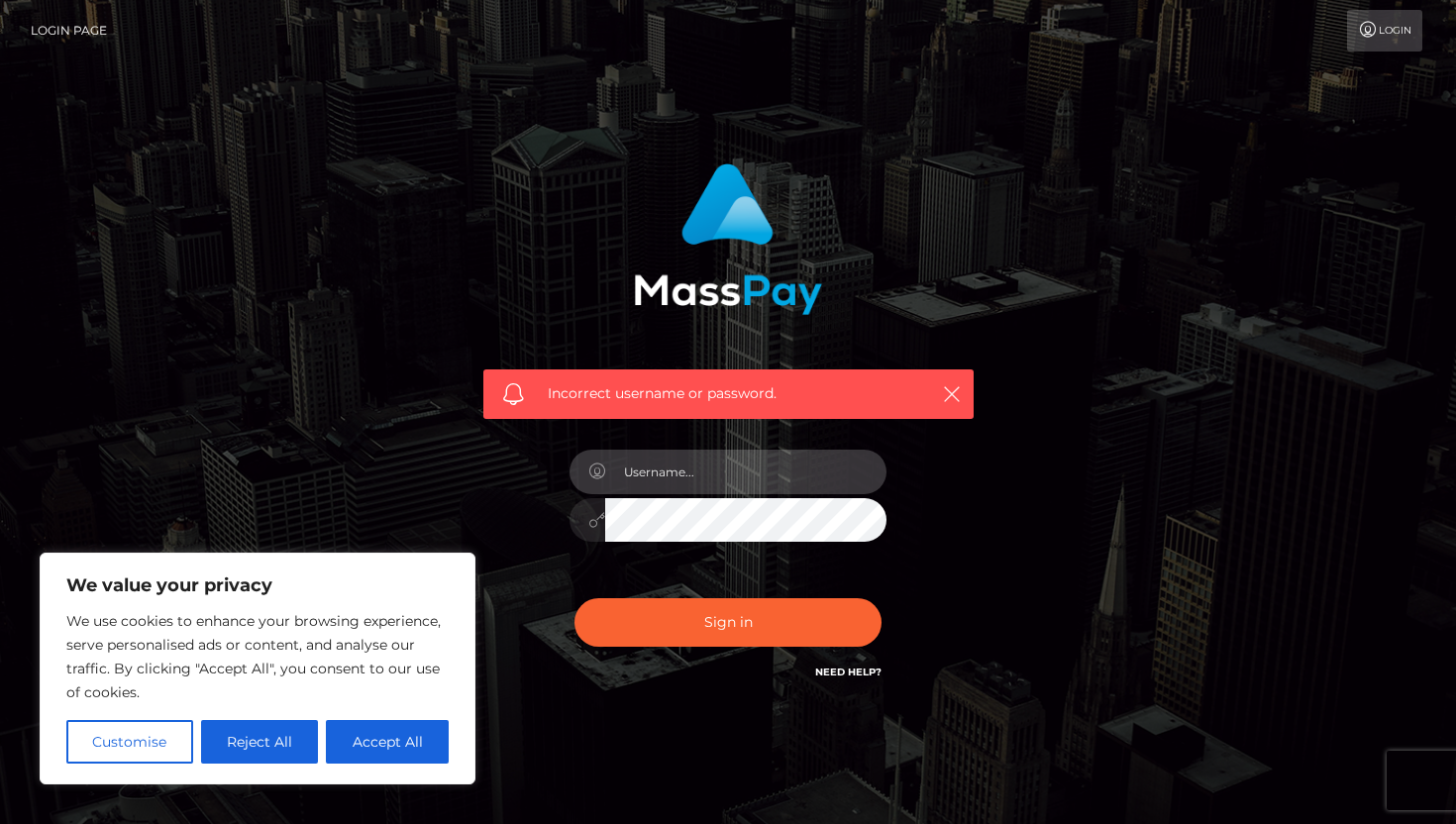 type on "cheesedtumeetu@gmail.com" 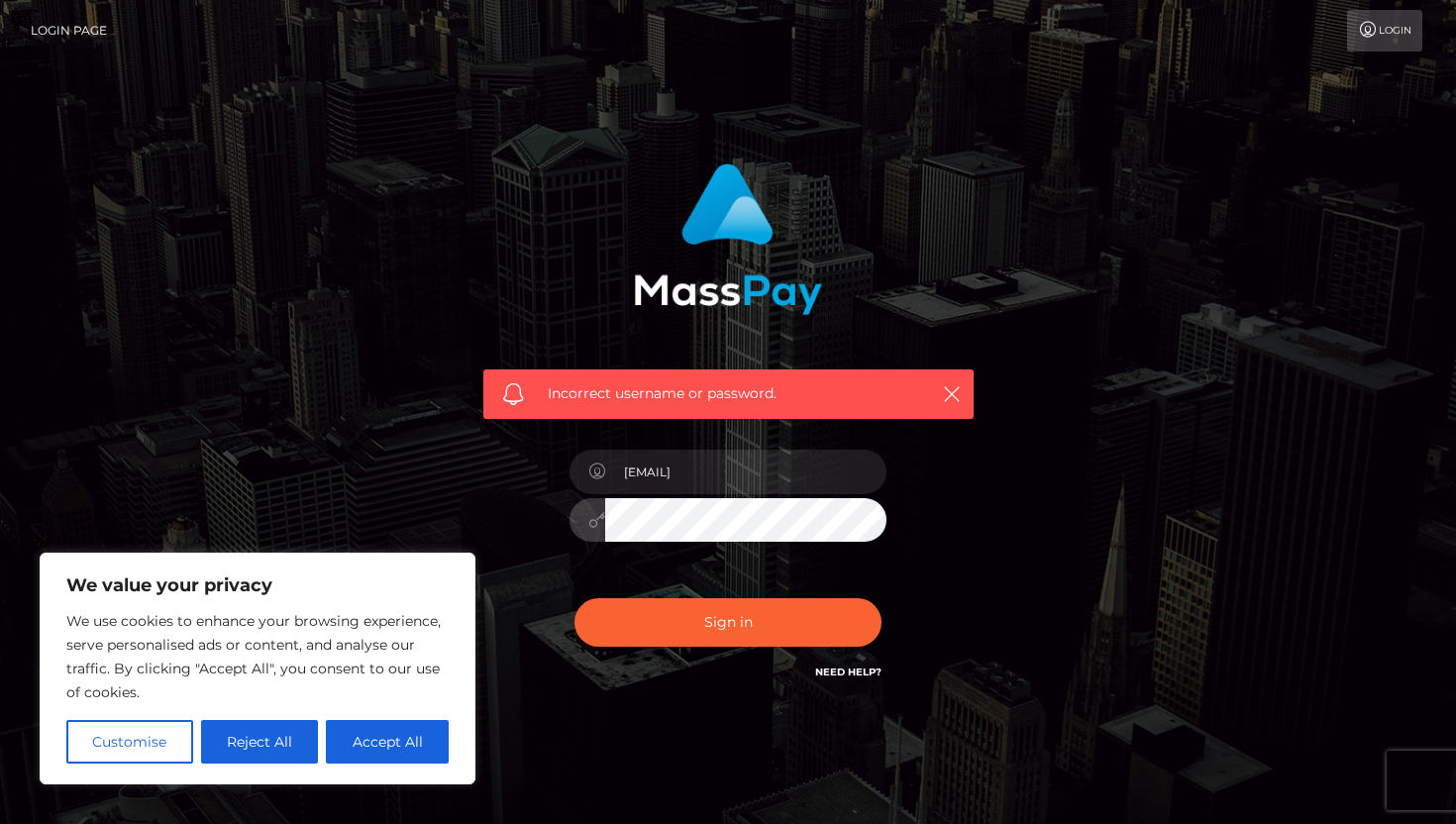 click at bounding box center (728, 517) 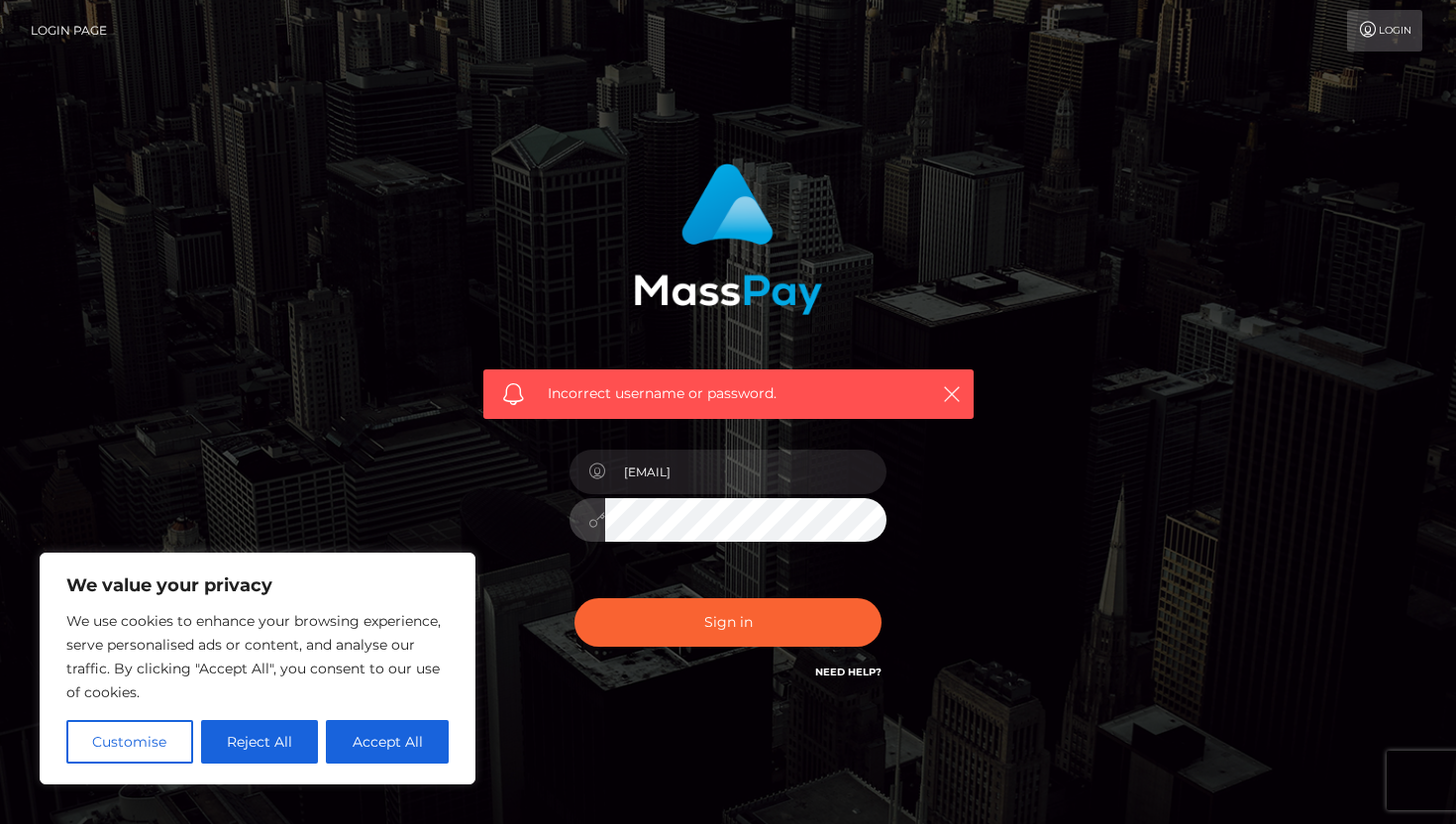 click on "Sign in" at bounding box center (728, 622) 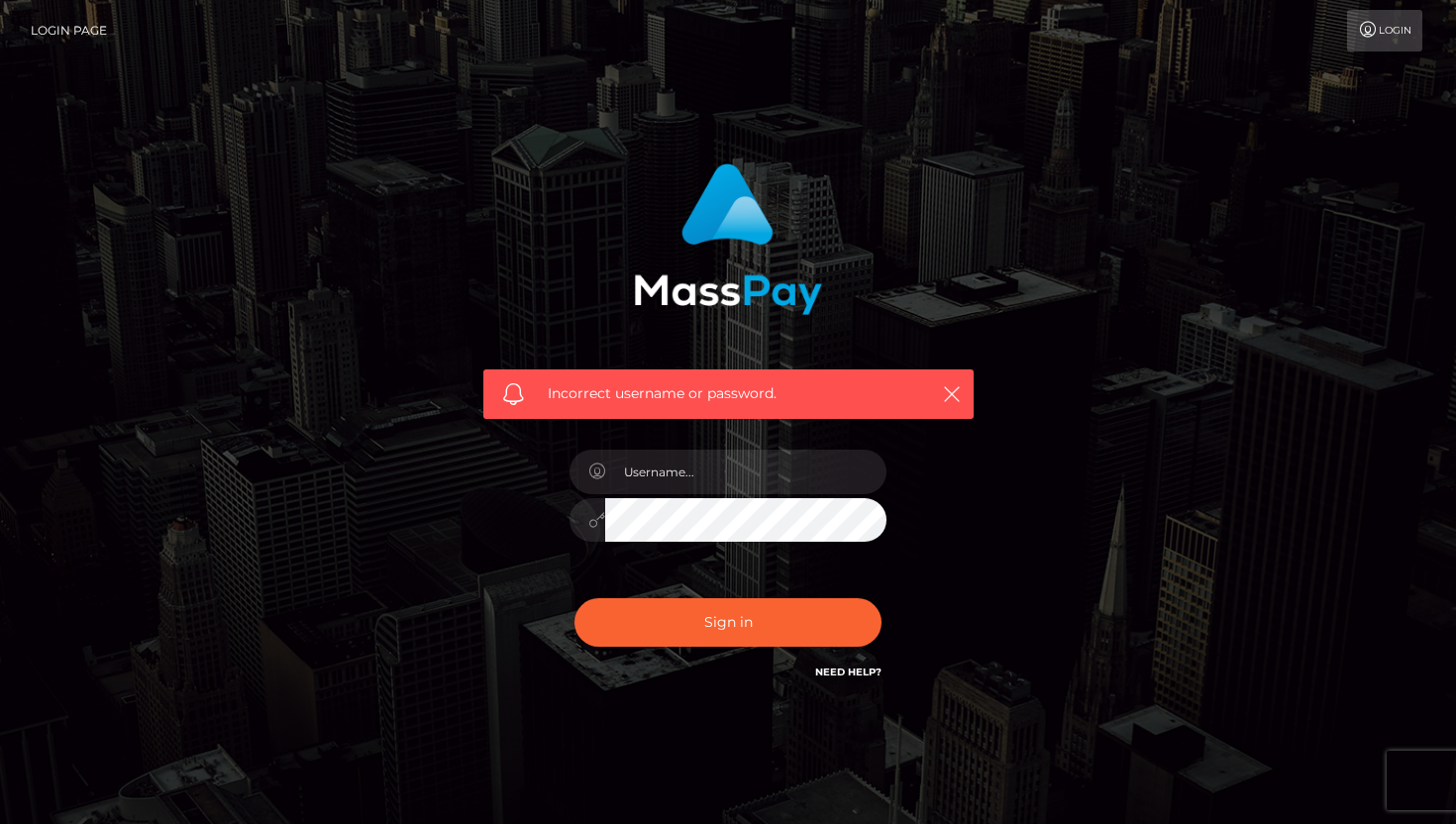 scroll, scrollTop: 0, scrollLeft: 0, axis: both 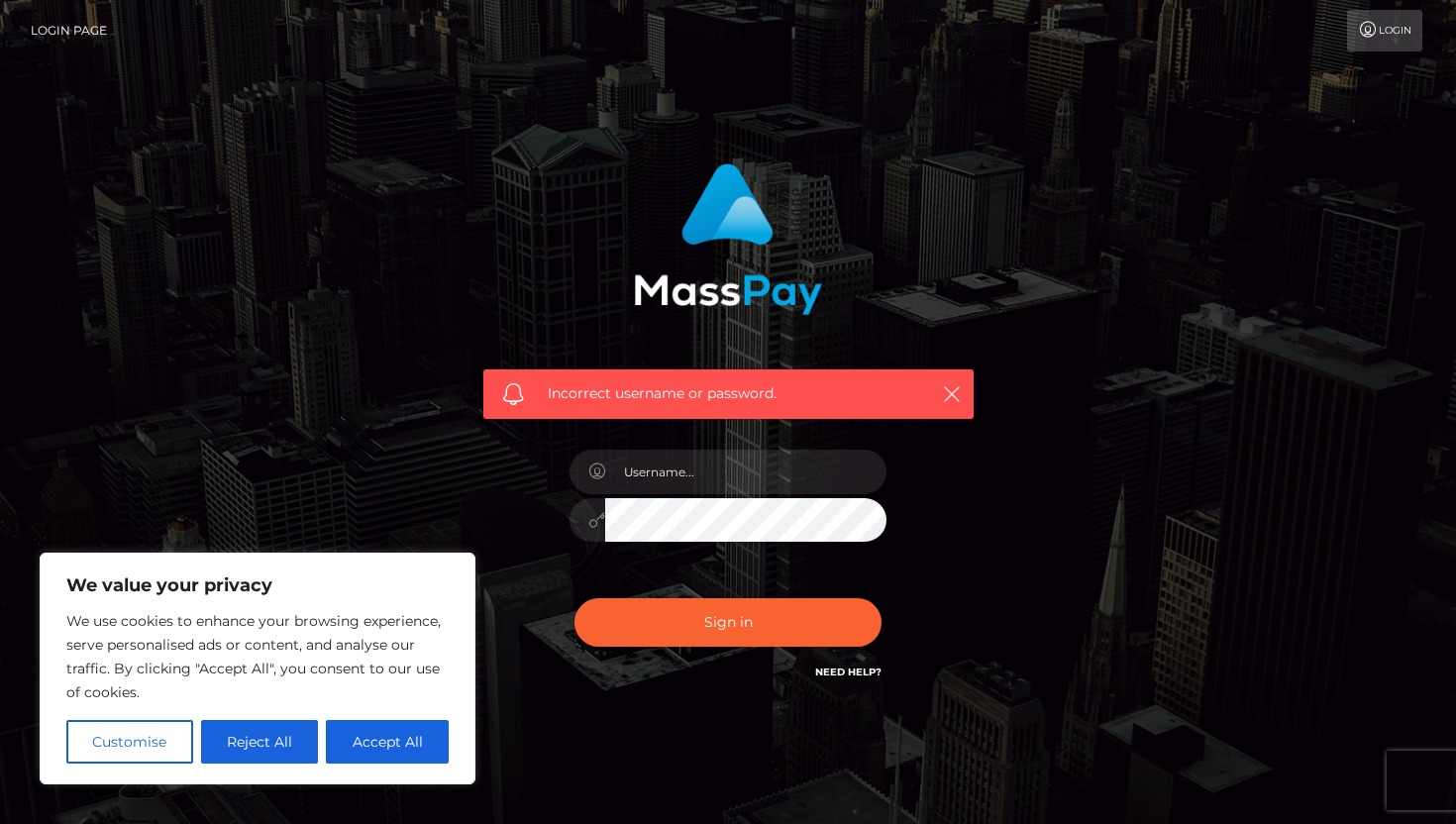click at bounding box center [728, 510] 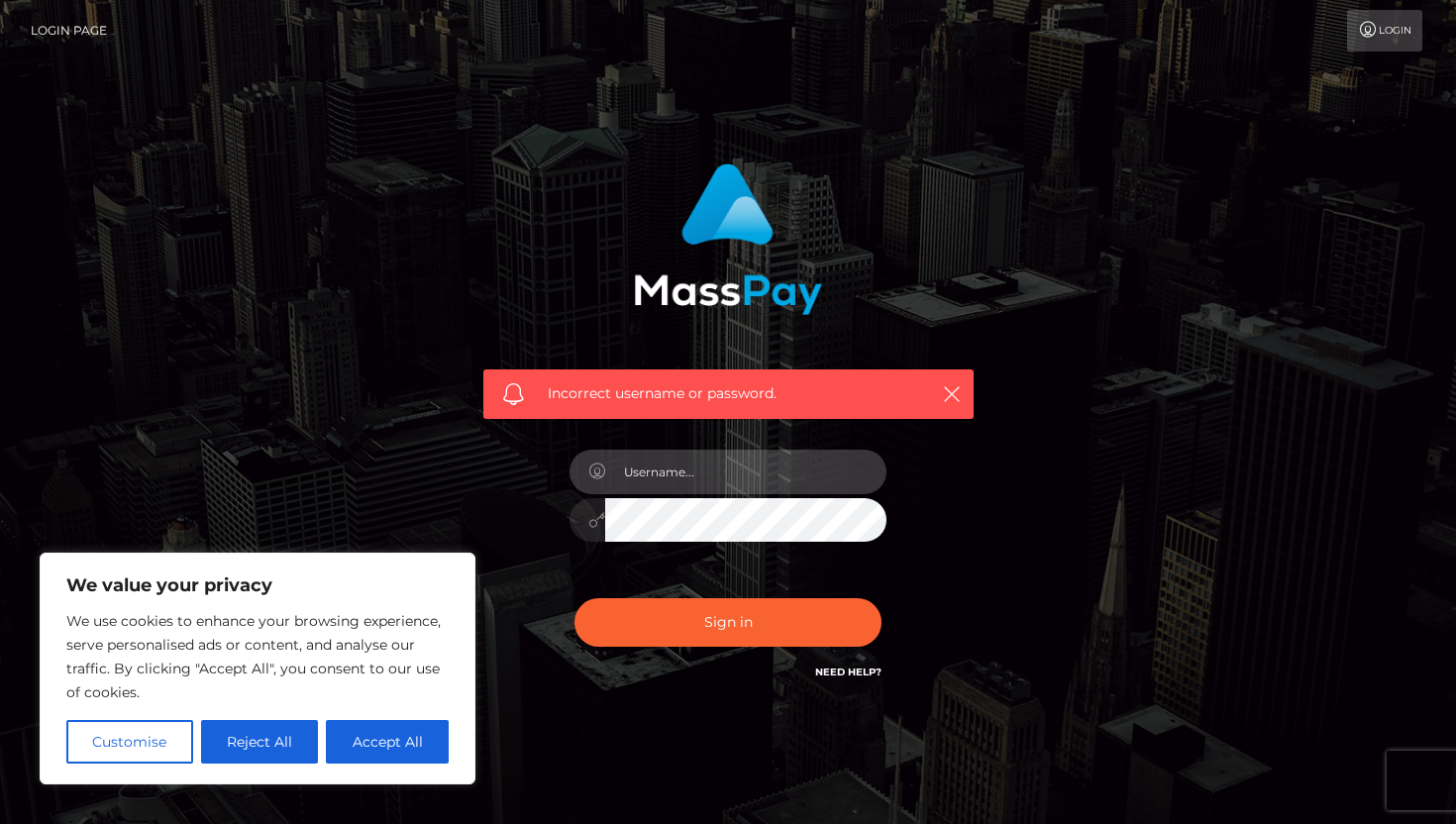 click at bounding box center (746, 471) 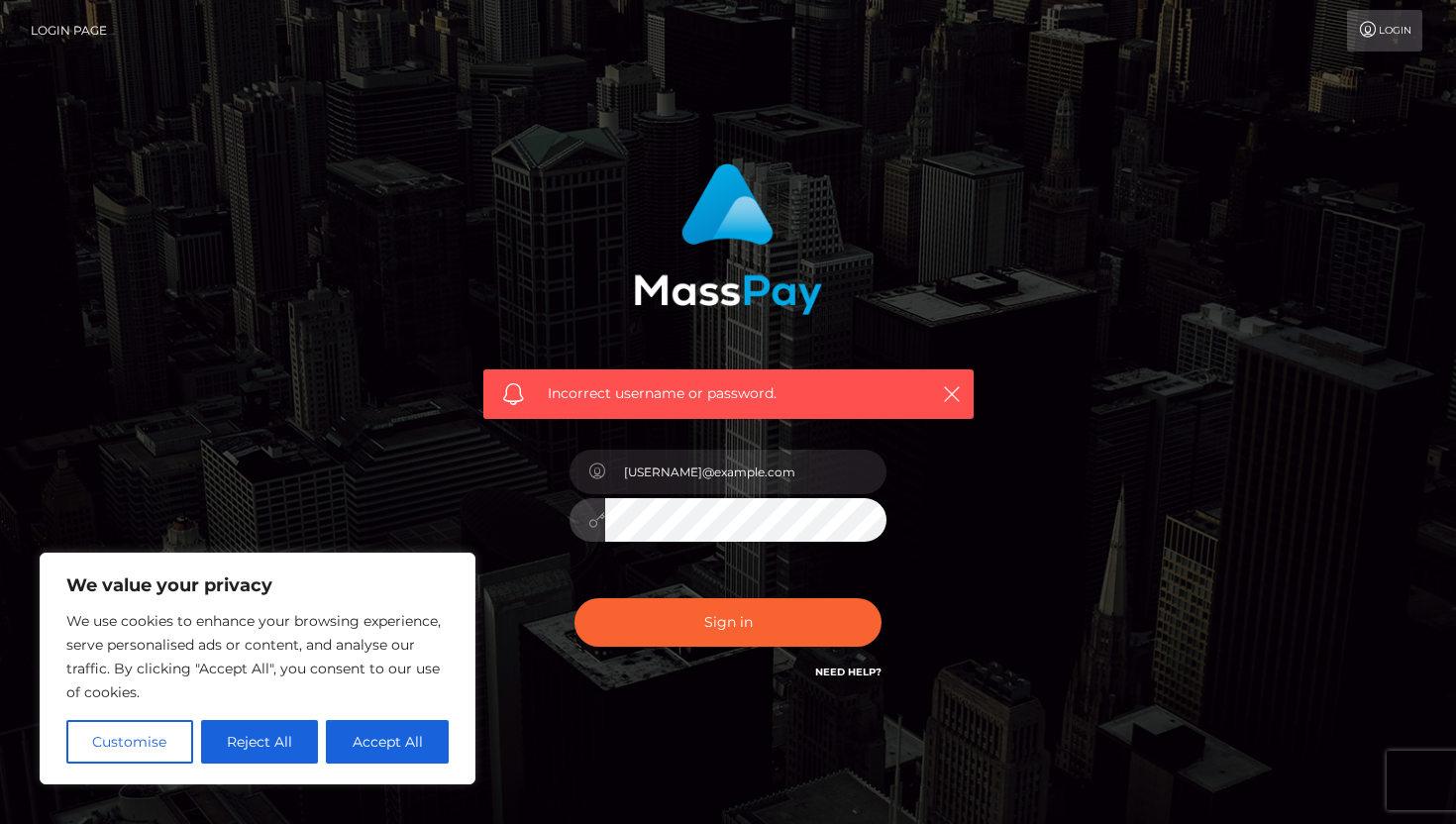 click on "Sign in" at bounding box center [728, 622] 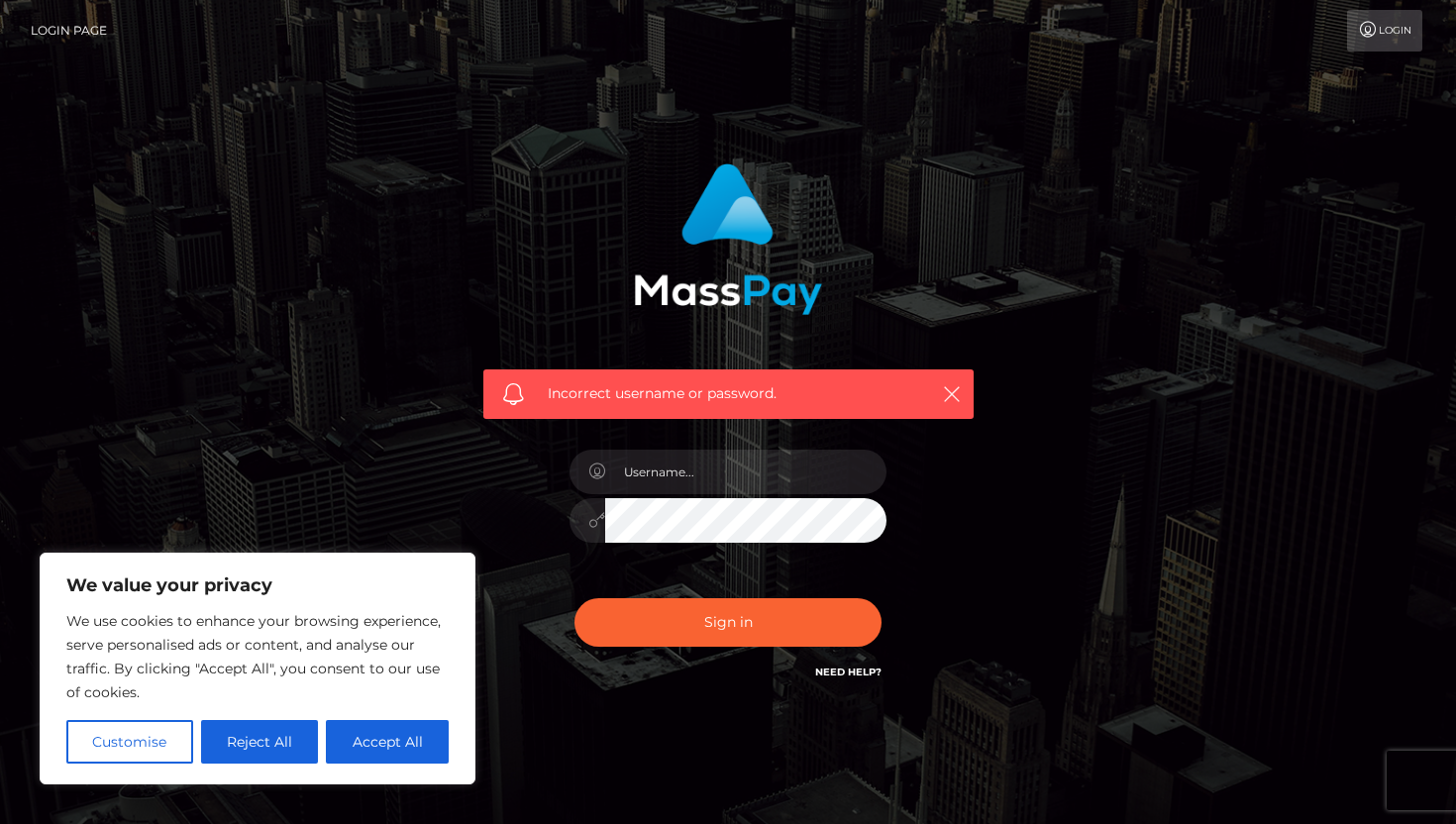 scroll, scrollTop: 0, scrollLeft: 0, axis: both 